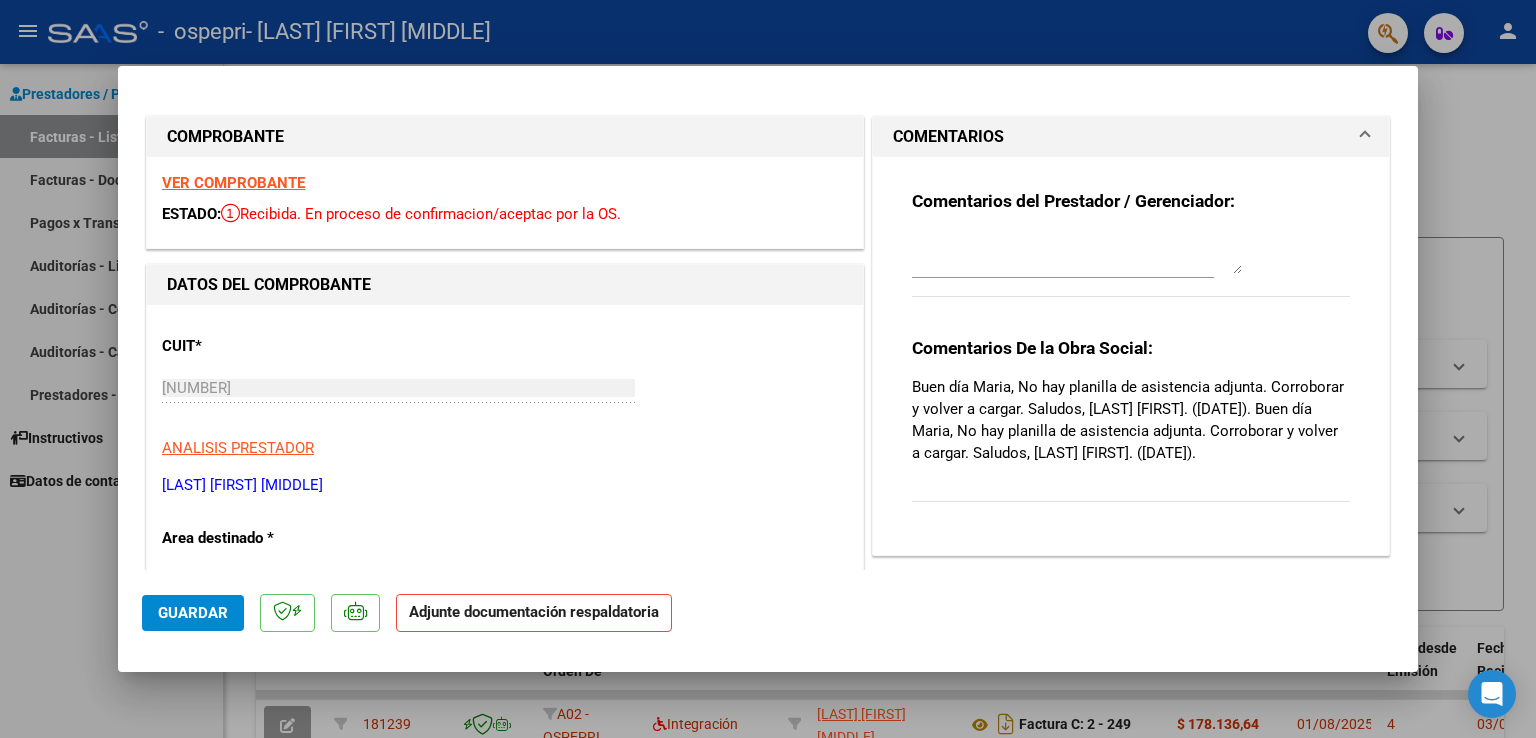 scroll, scrollTop: 0, scrollLeft: 0, axis: both 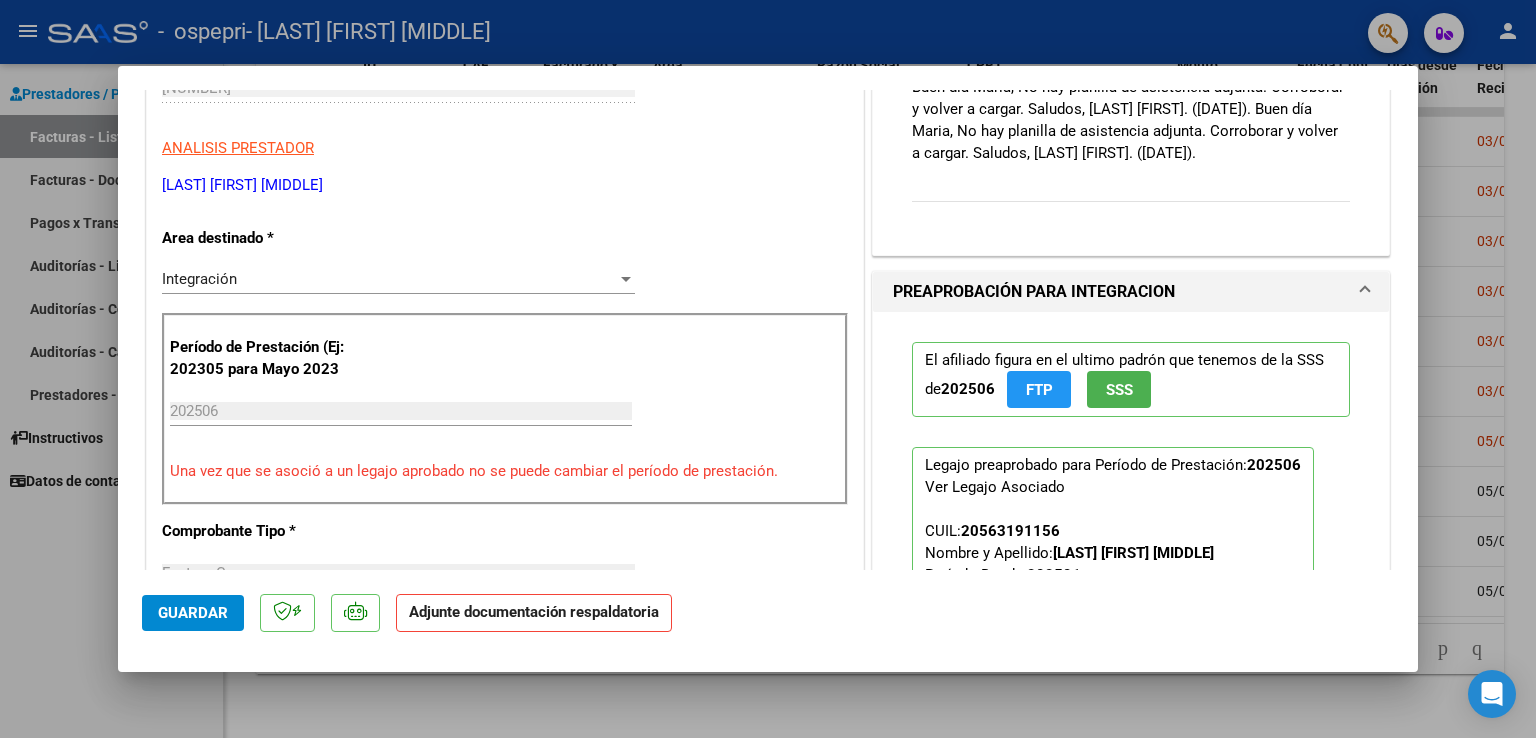 drag, startPoint x: 38, startPoint y: 586, endPoint x: 55, endPoint y: 546, distance: 43.462627 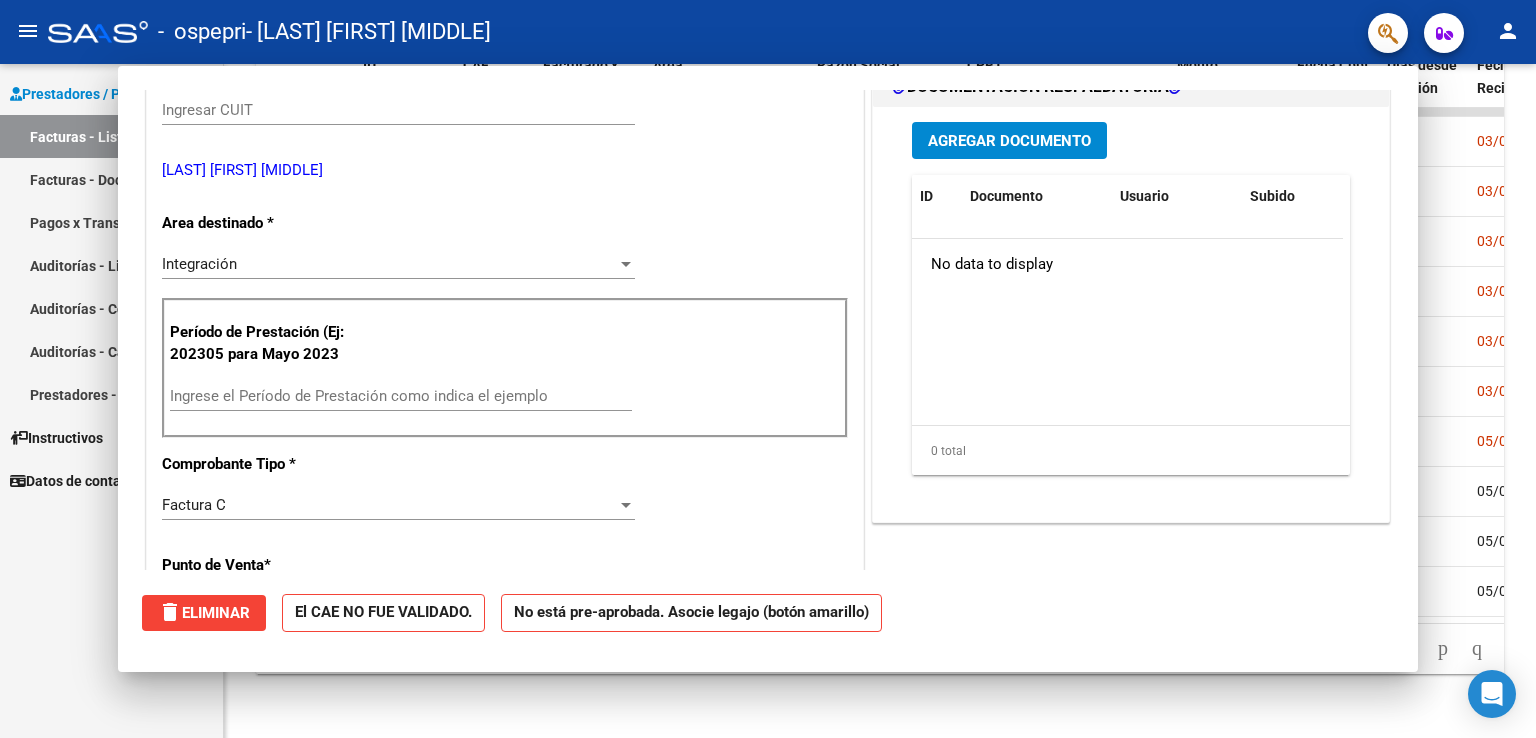scroll, scrollTop: 0, scrollLeft: 0, axis: both 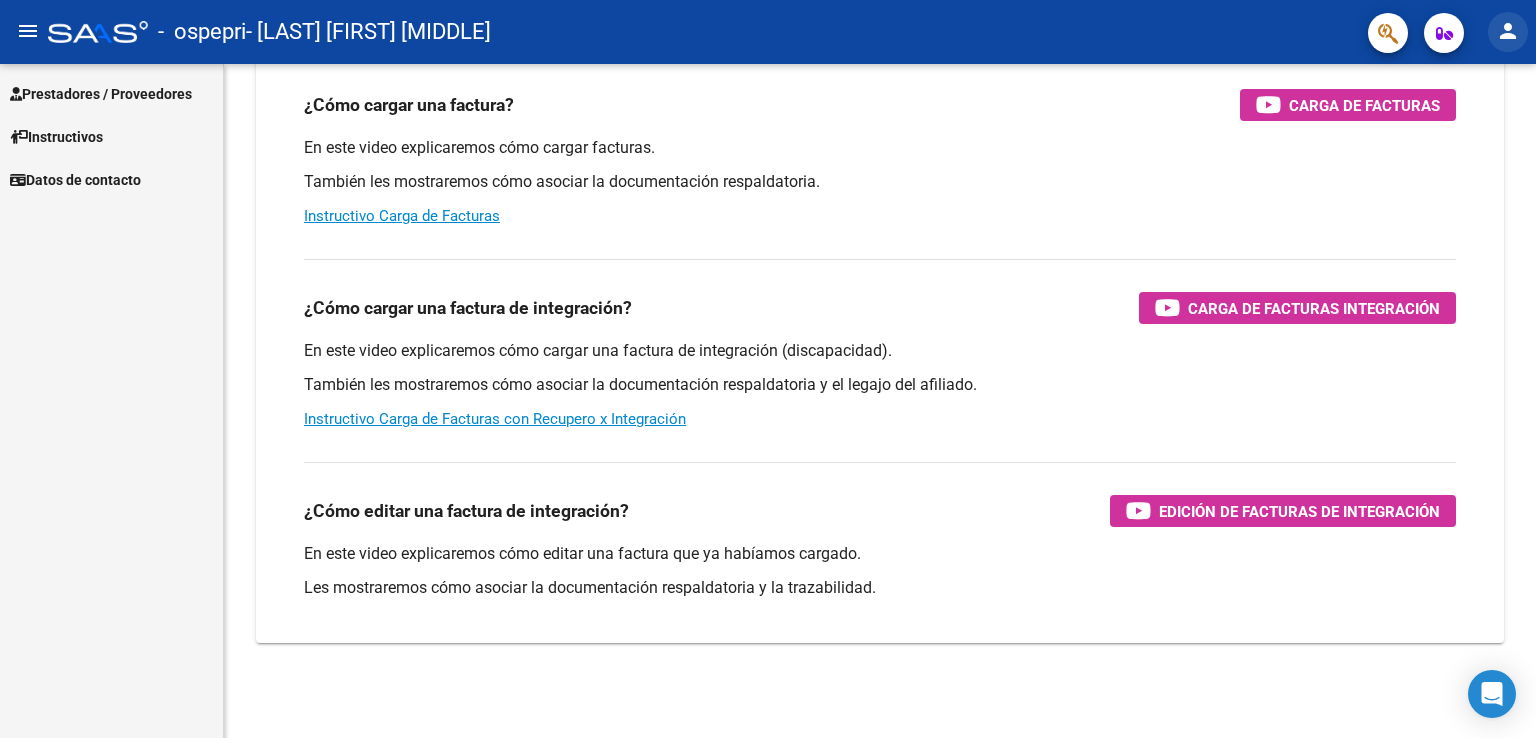 click on "person" 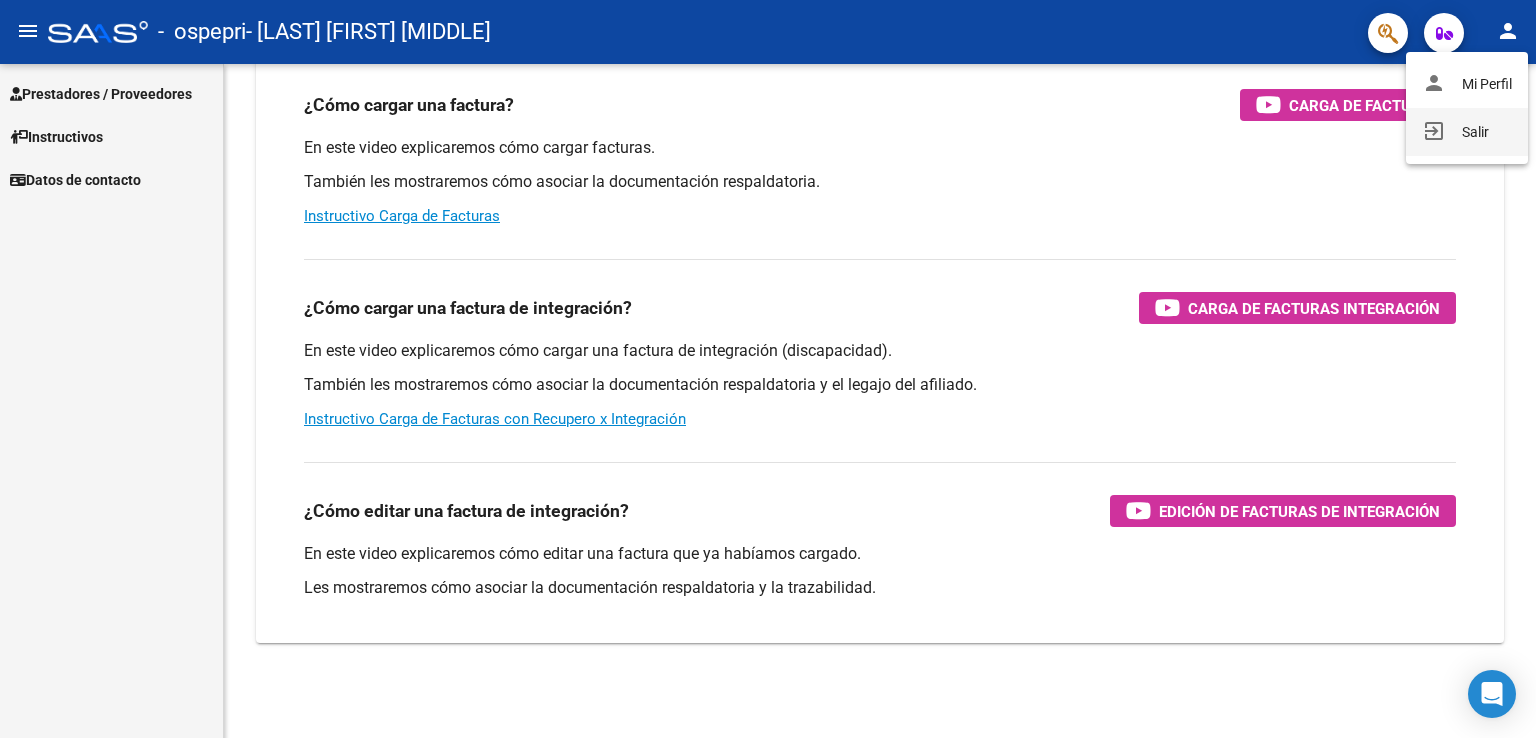 click on "exit_to_app  Salir" at bounding box center [1467, 132] 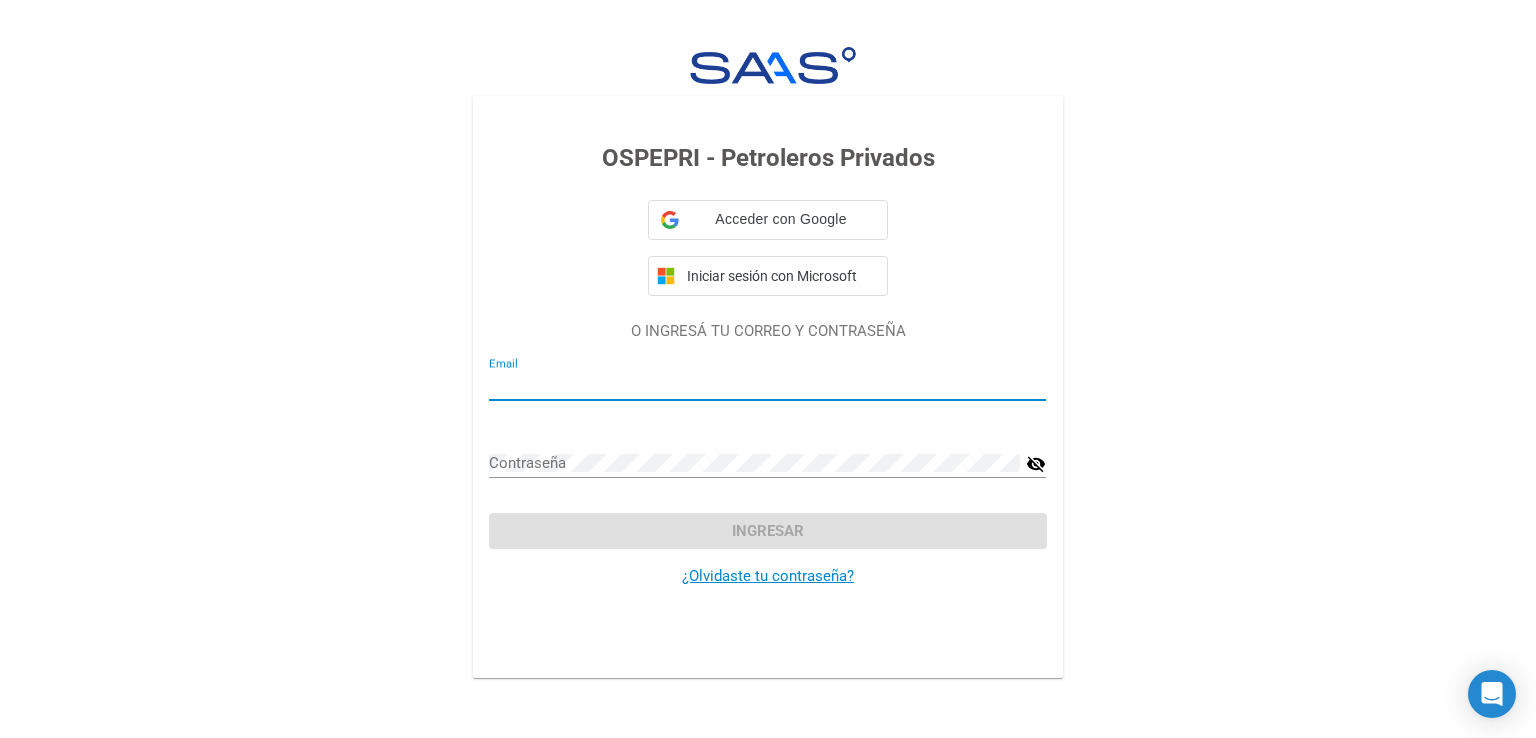 type on "marydc06@outlook.com" 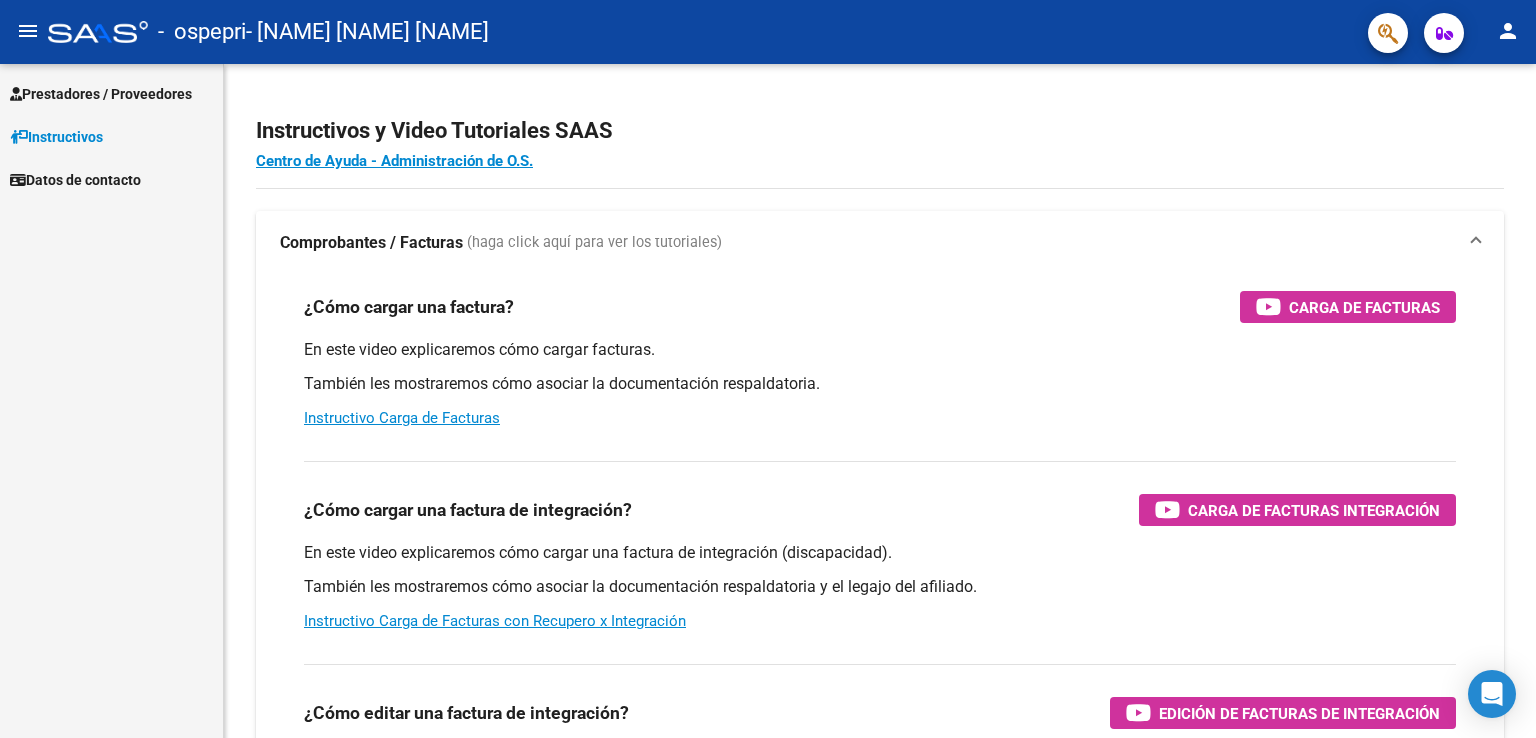 scroll, scrollTop: 0, scrollLeft: 0, axis: both 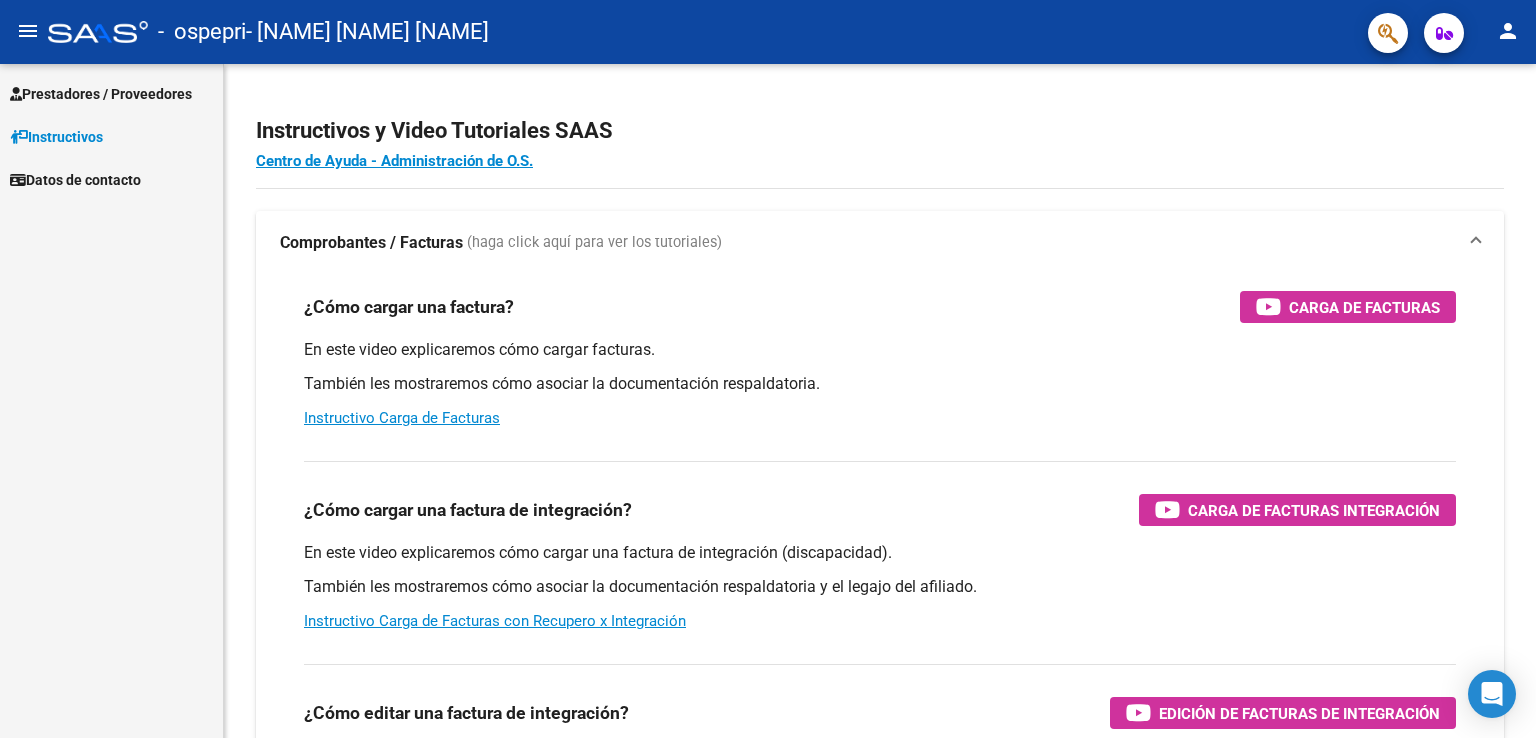 click on "Prestadores / Proveedores" at bounding box center (101, 94) 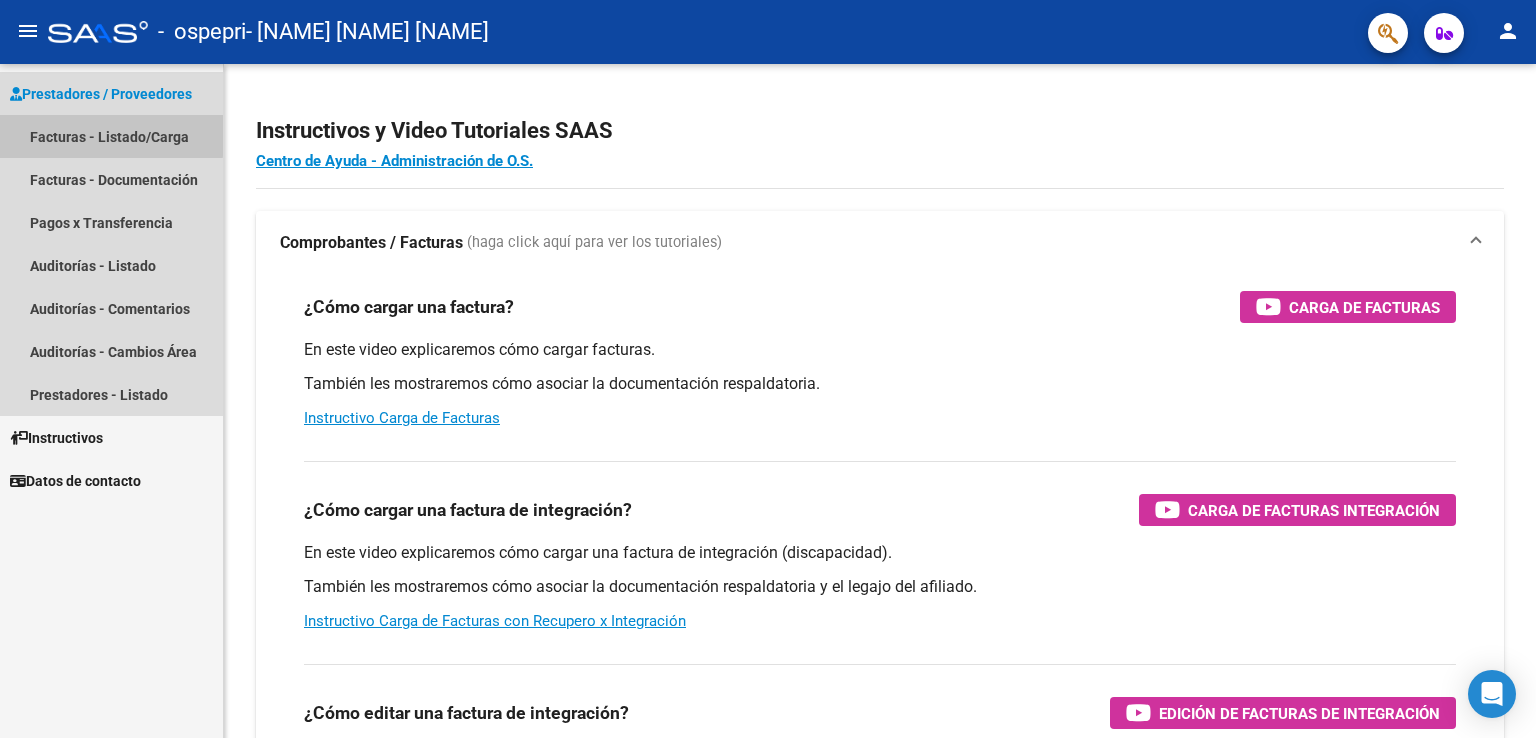 click on "Facturas - Listado/Carga" at bounding box center (111, 136) 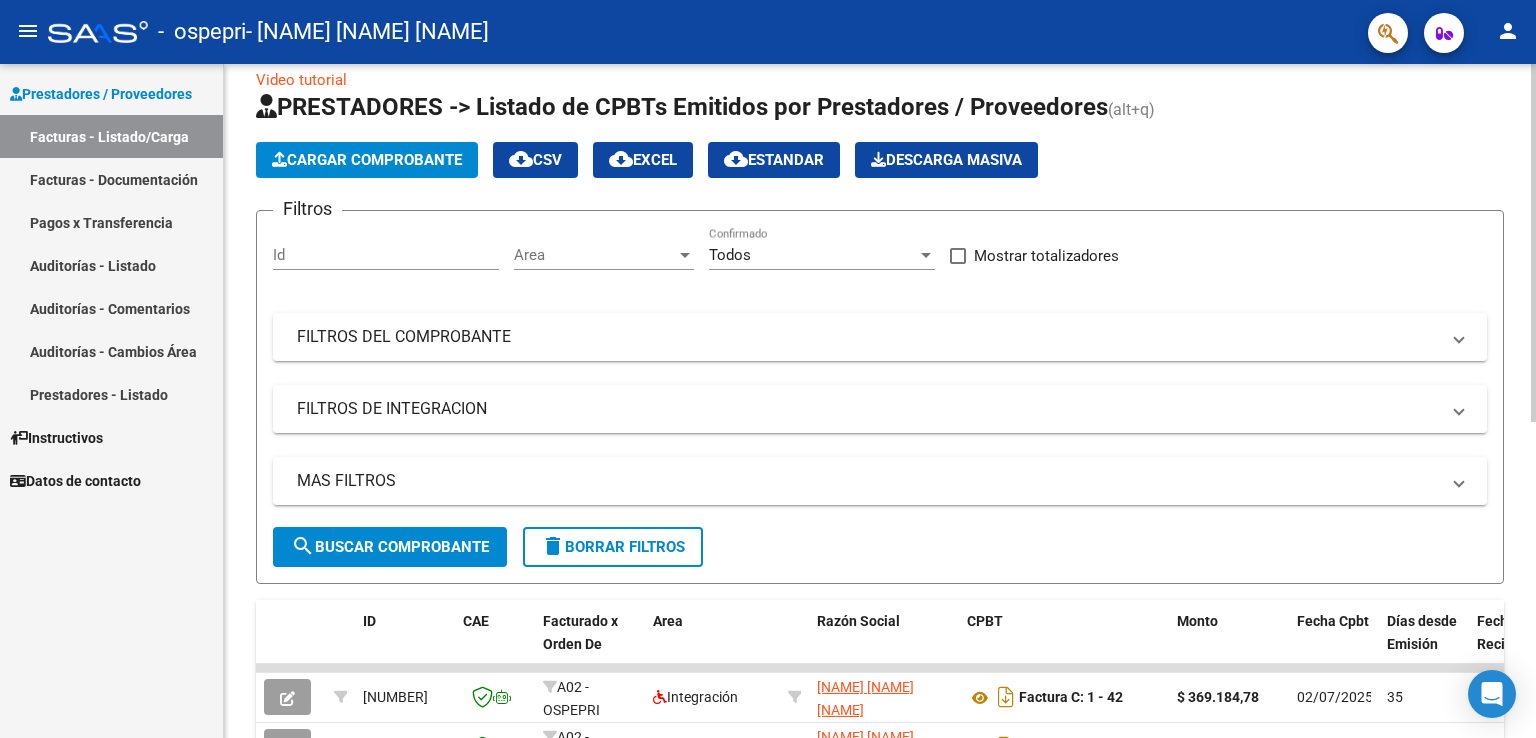 scroll, scrollTop: 70, scrollLeft: 0, axis: vertical 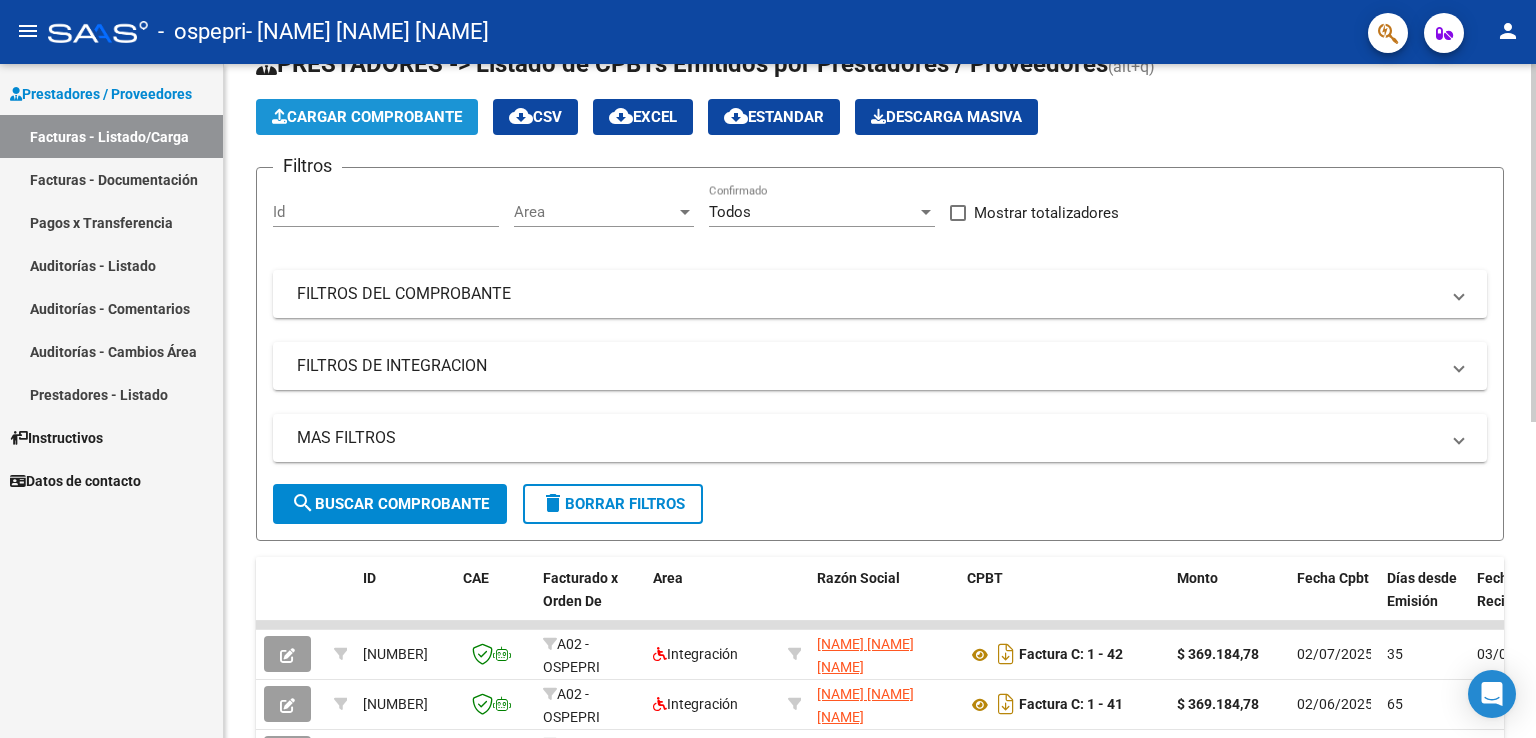 click on "Cargar Comprobante" 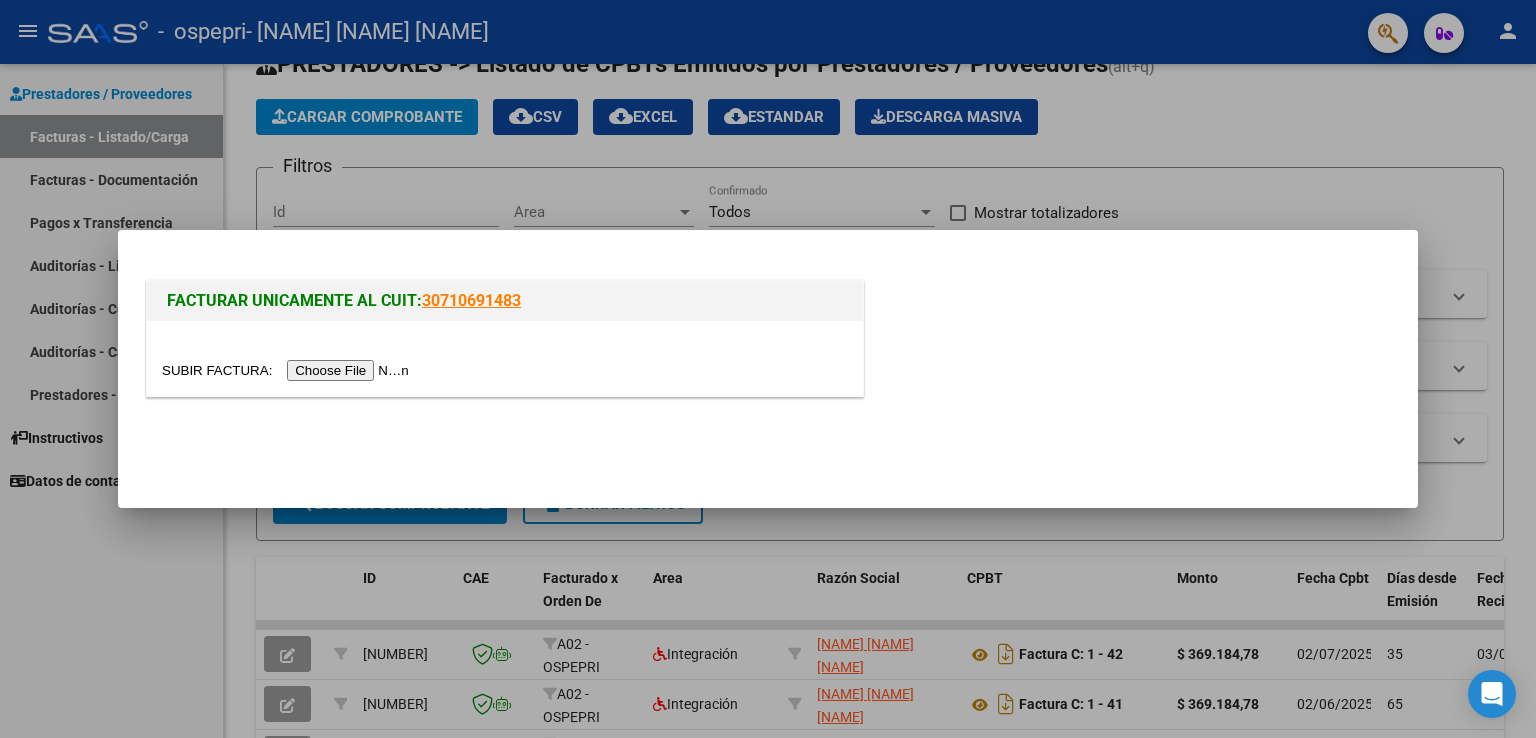 click at bounding box center (288, 370) 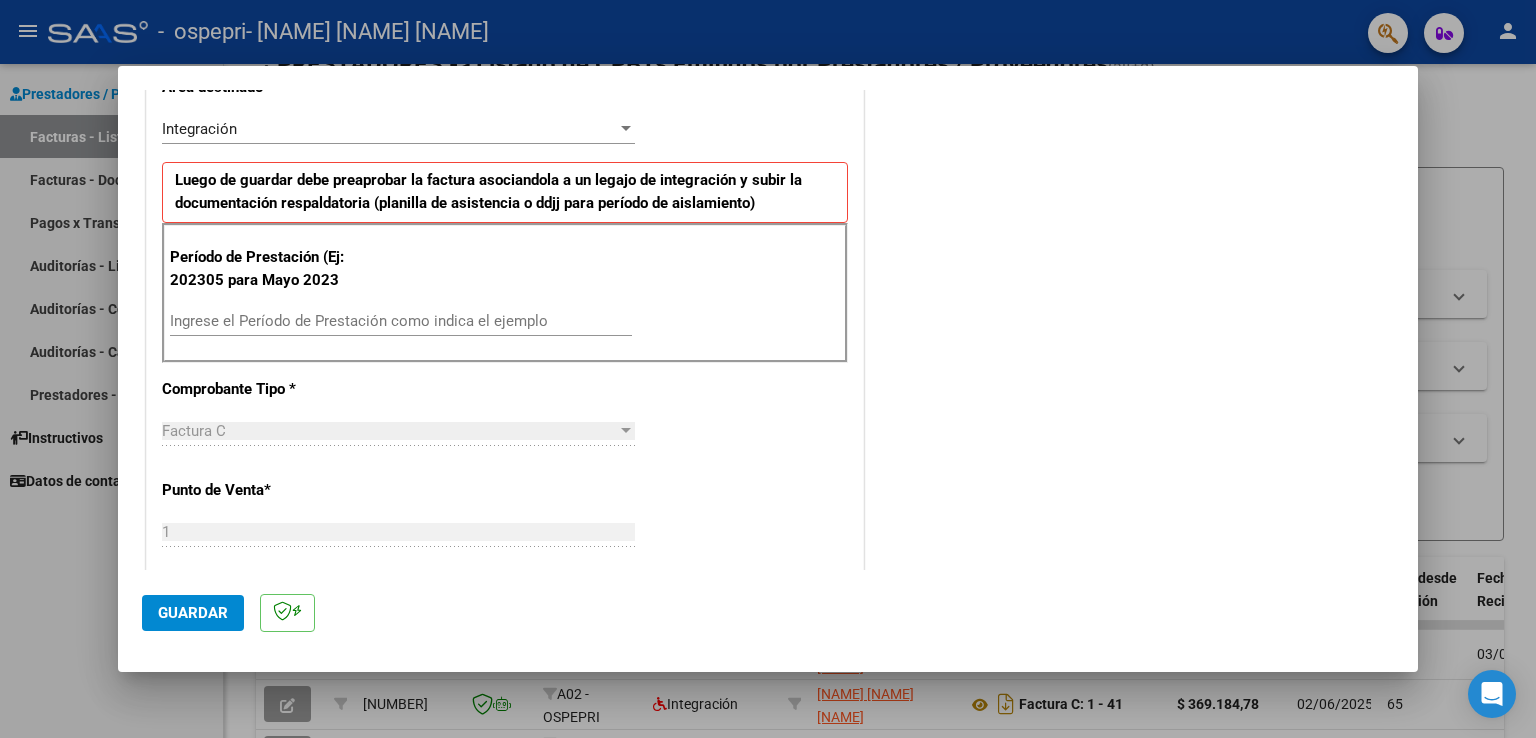 scroll, scrollTop: 500, scrollLeft: 0, axis: vertical 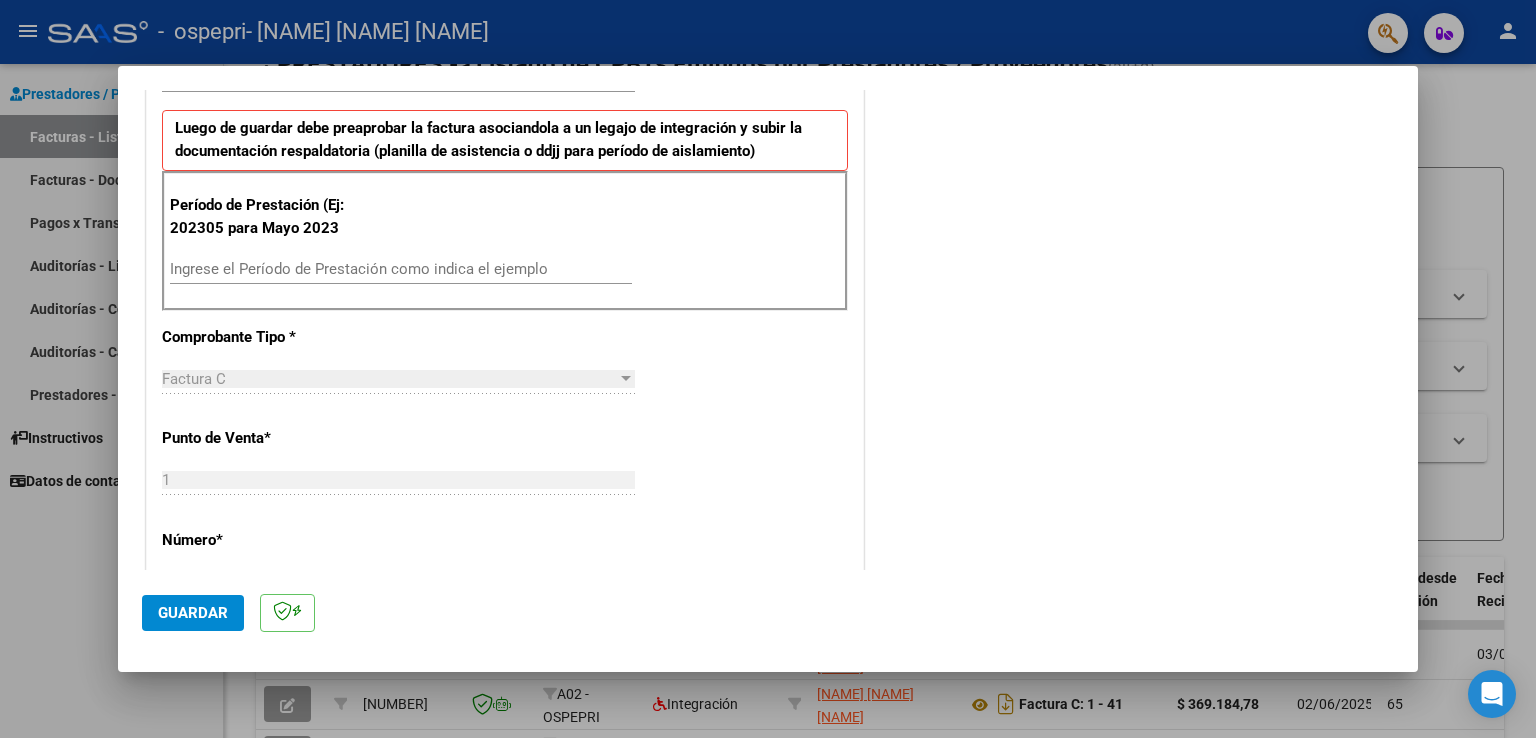 click on "Ingrese el Período de Prestación como indica el ejemplo" at bounding box center (401, 269) 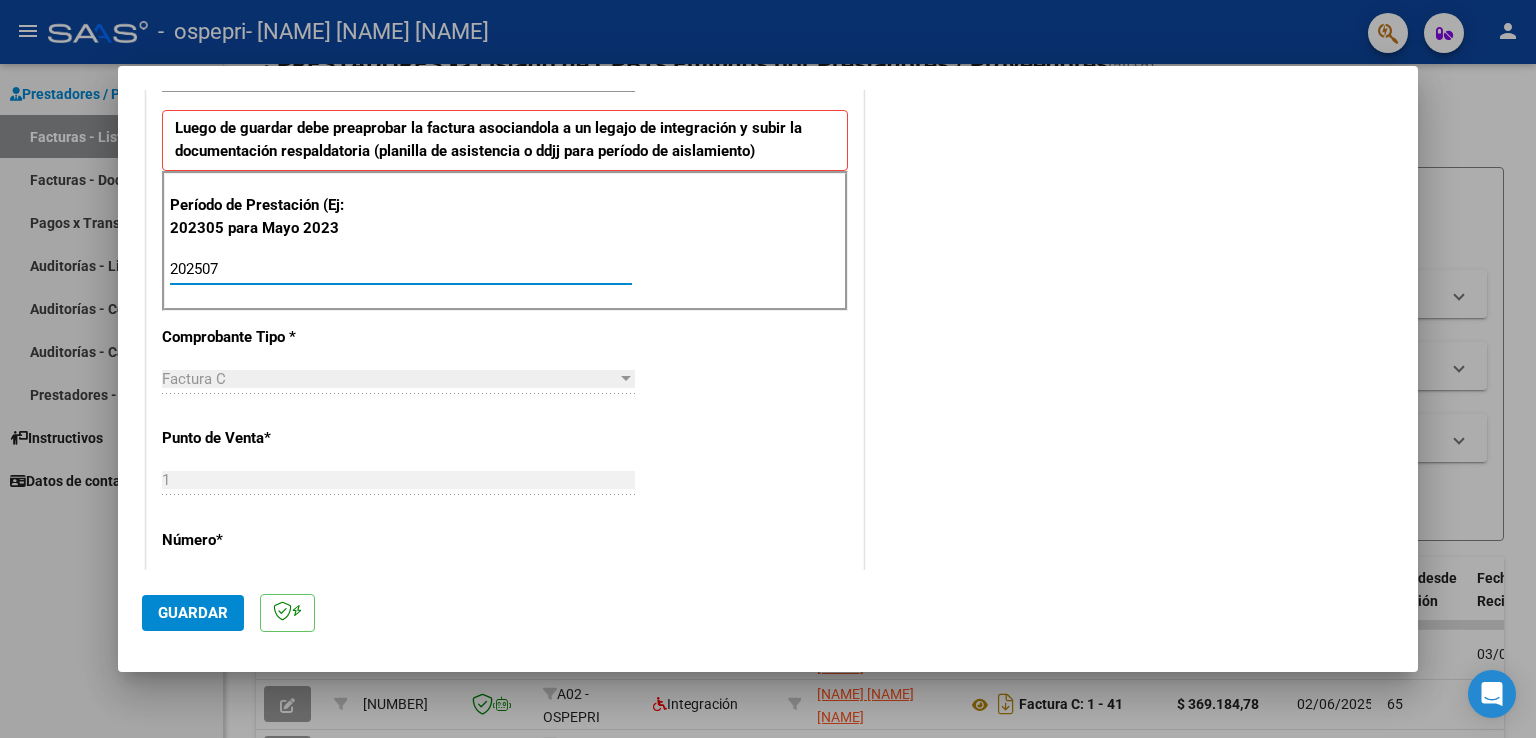 type on "202507" 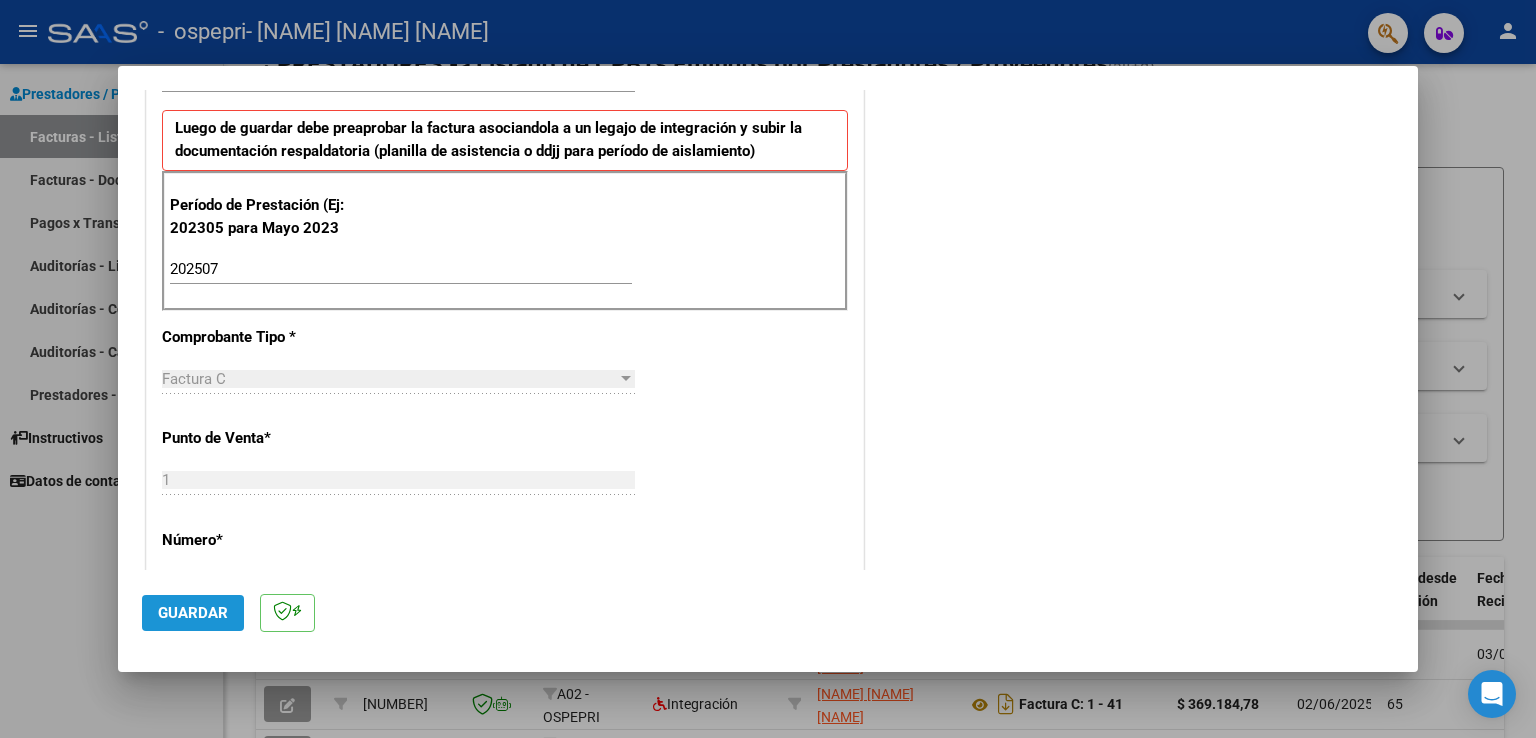 click on "Guardar" 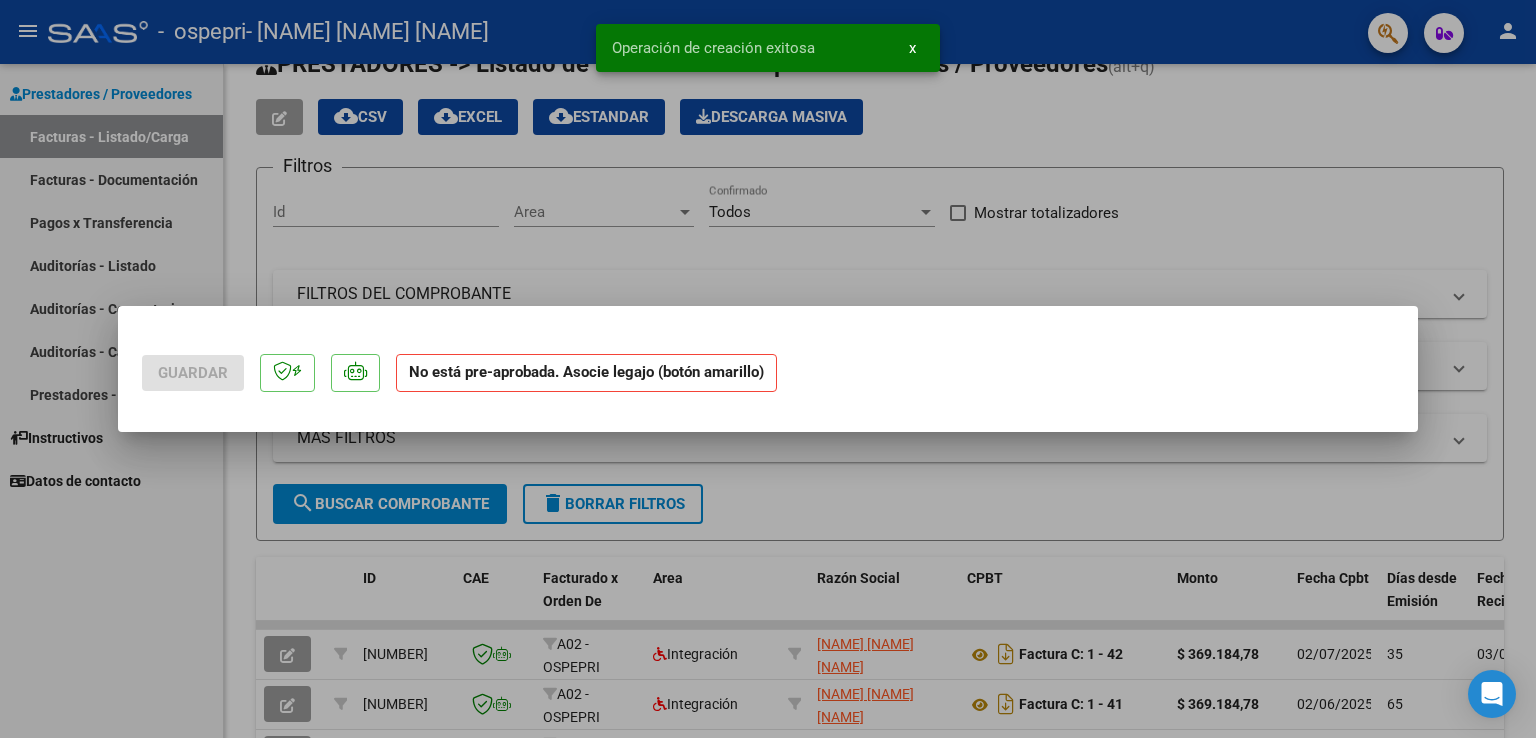 scroll, scrollTop: 0, scrollLeft: 0, axis: both 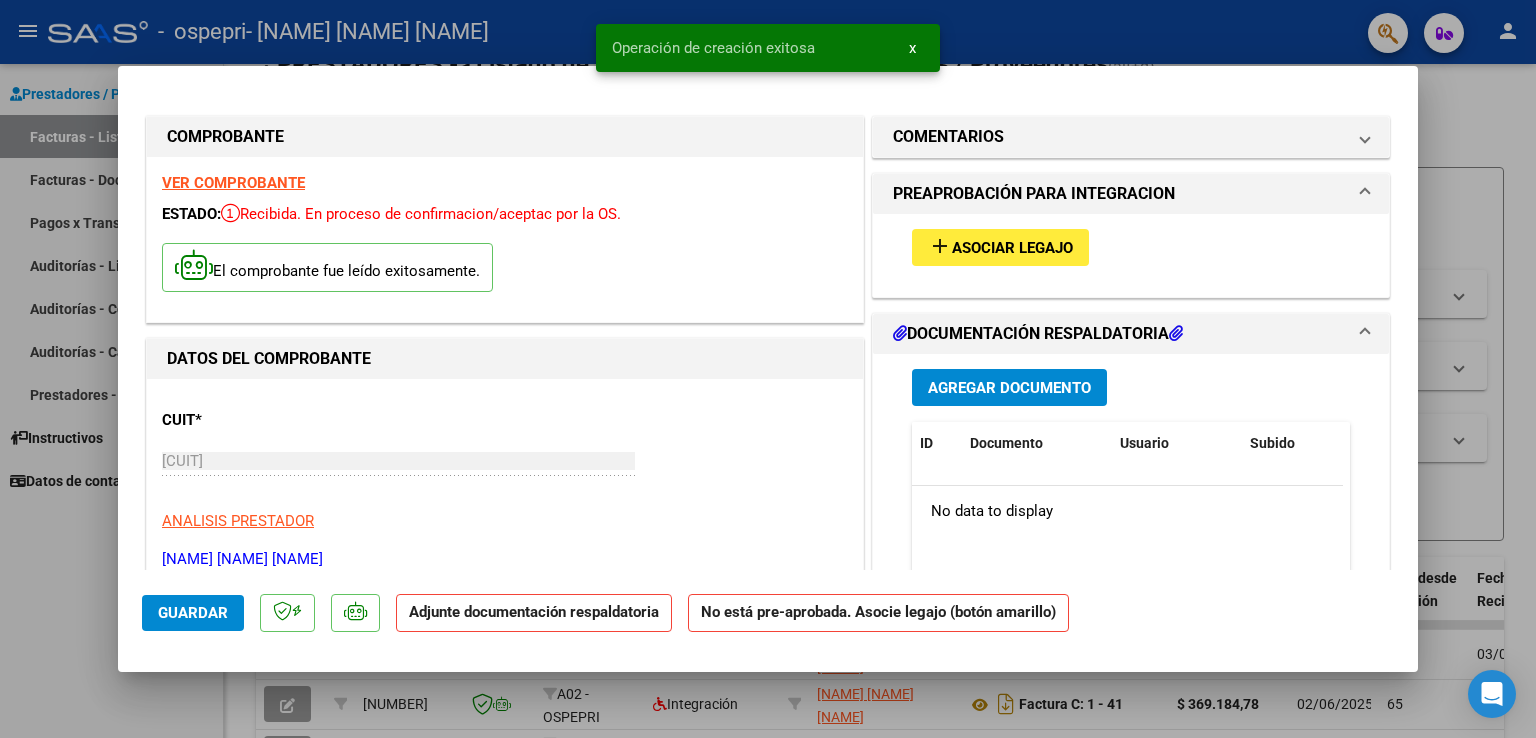 click on "Asociar Legajo" at bounding box center [1012, 248] 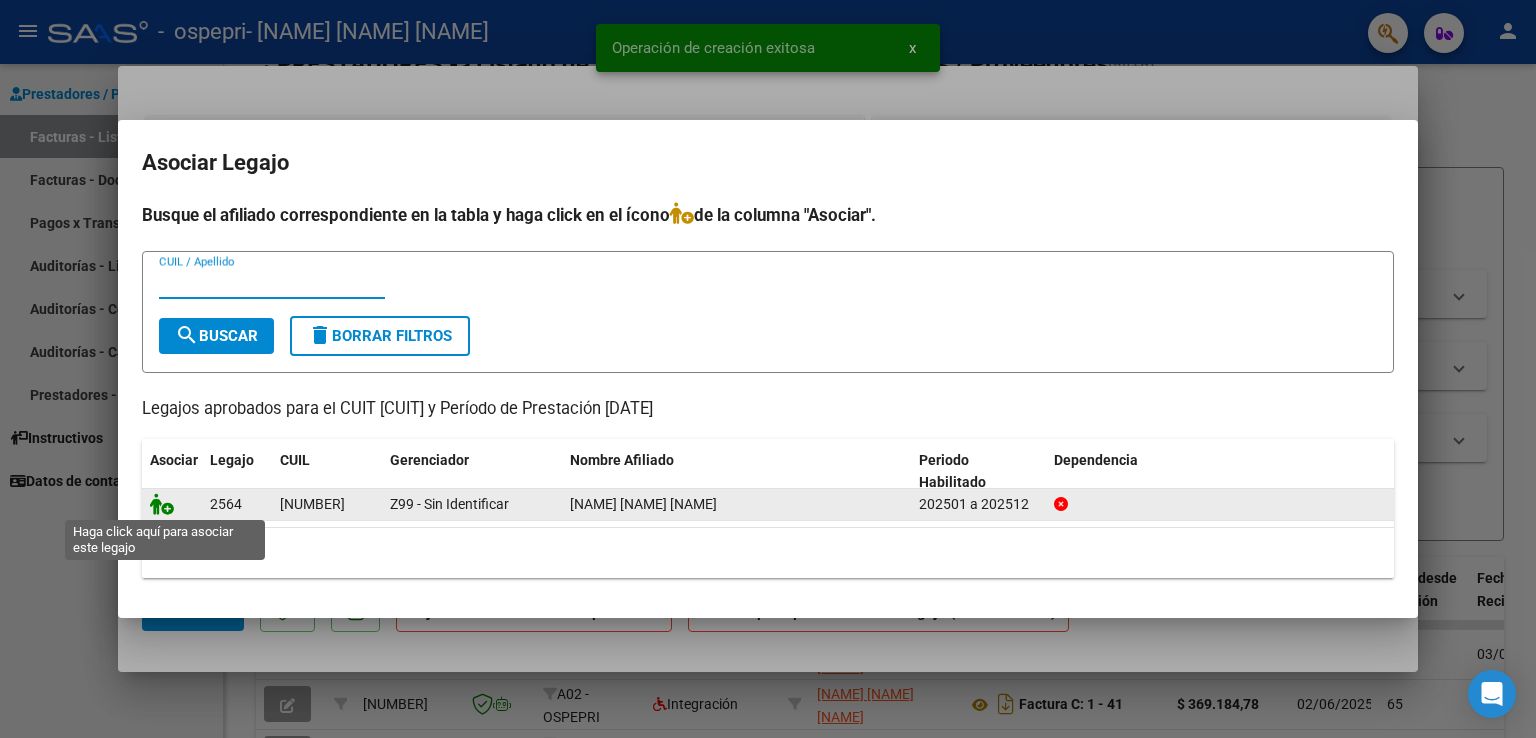 click 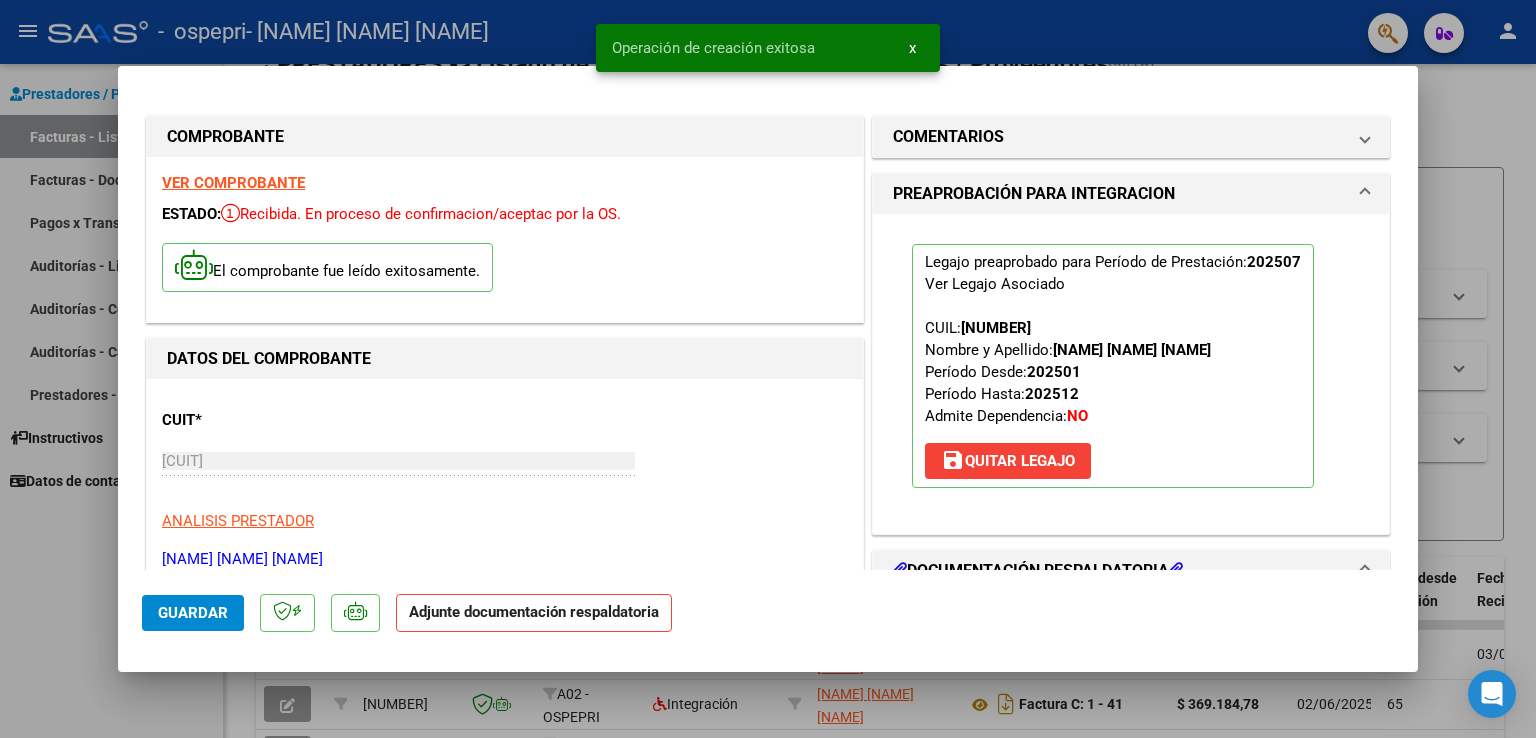 scroll, scrollTop: 200, scrollLeft: 0, axis: vertical 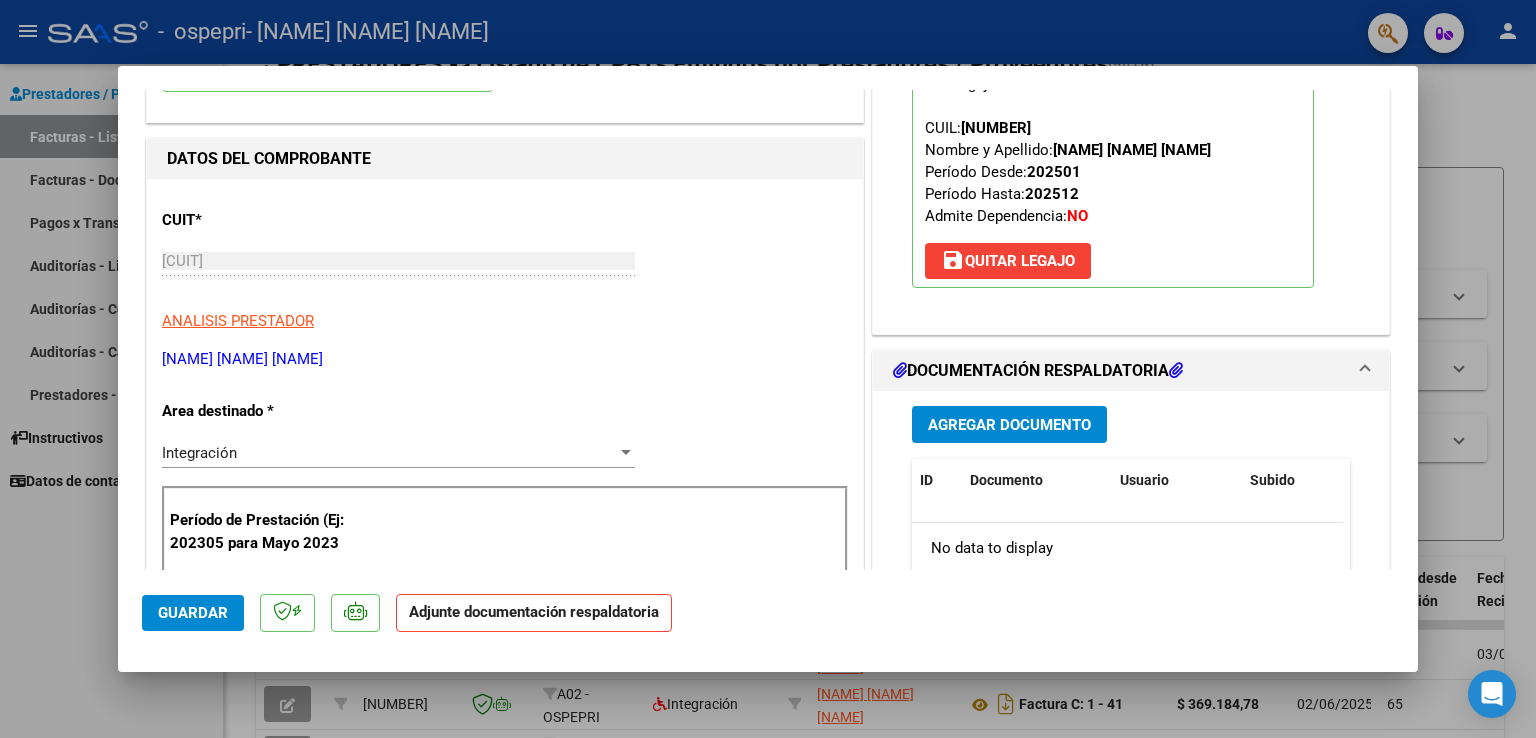 click on "Agregar Documento" at bounding box center (1009, 425) 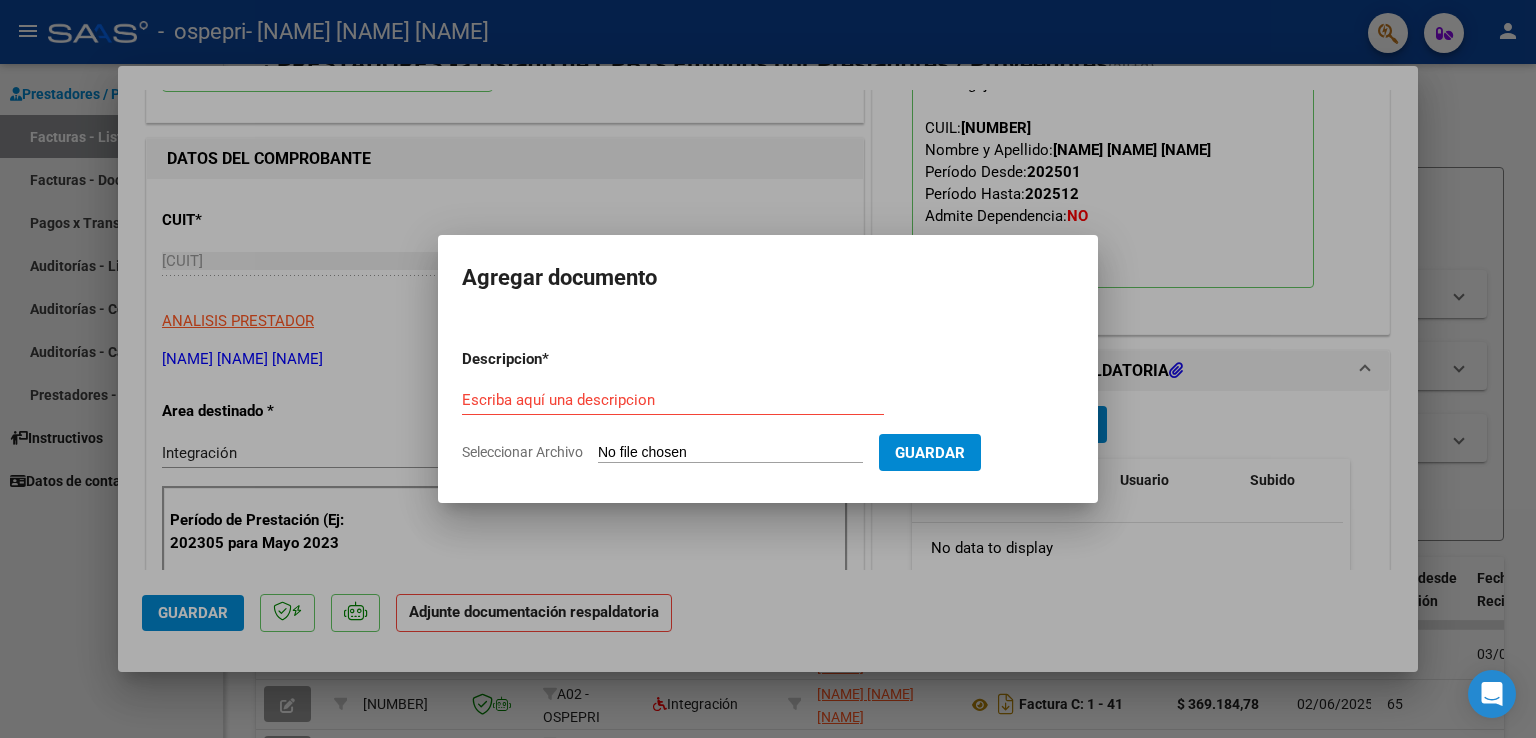 click on "Seleccionar Archivo" 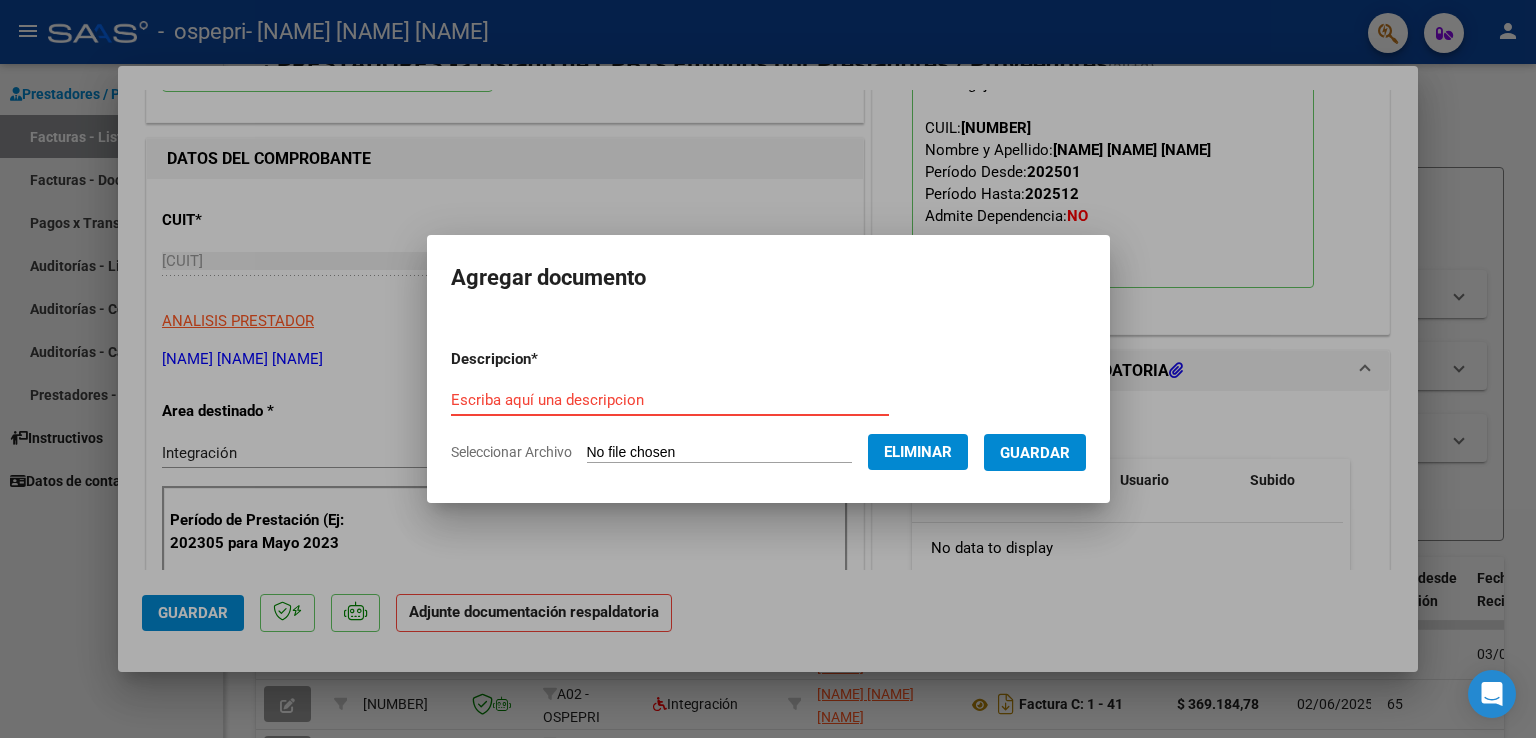 click on "Escriba aquí una descripcion" at bounding box center (670, 400) 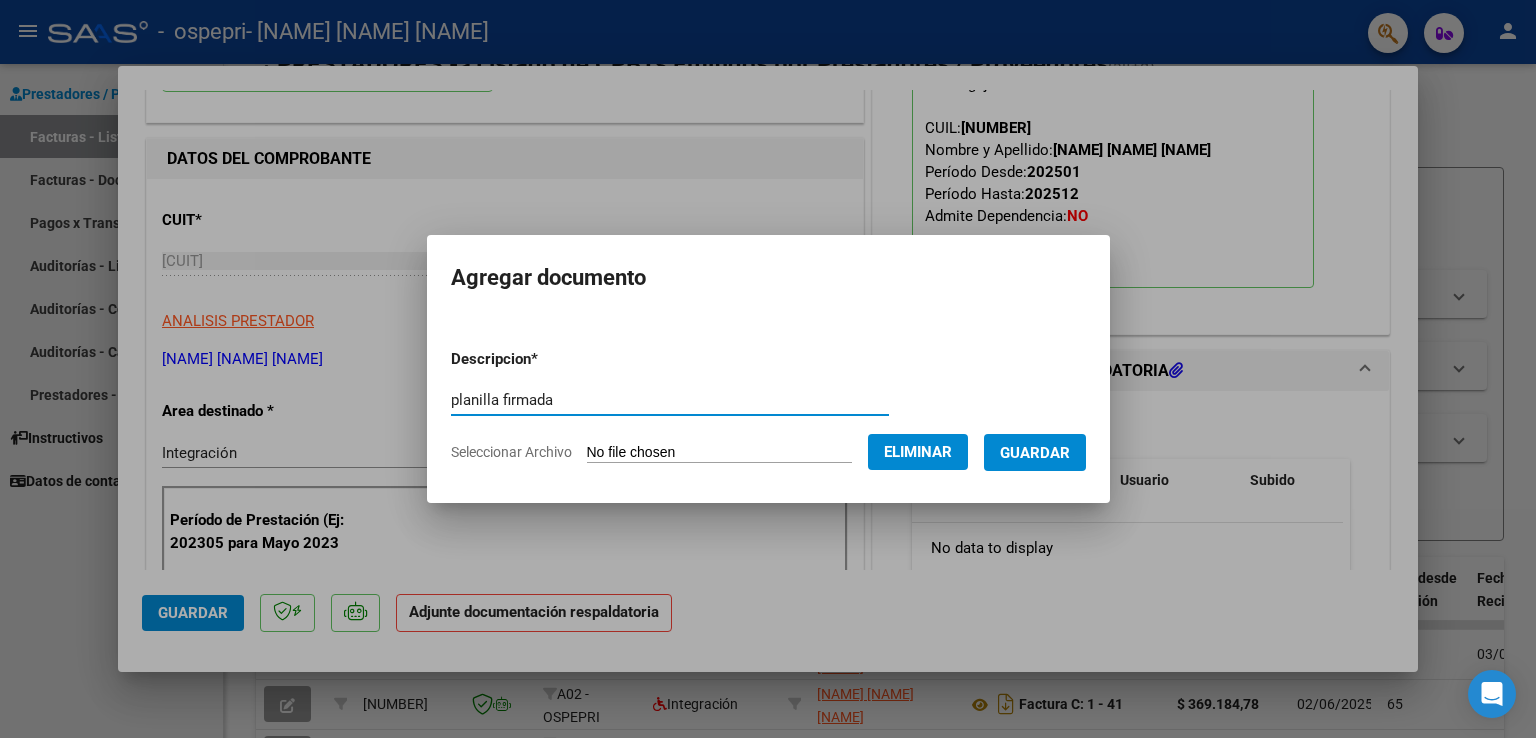type on "planilla firmada" 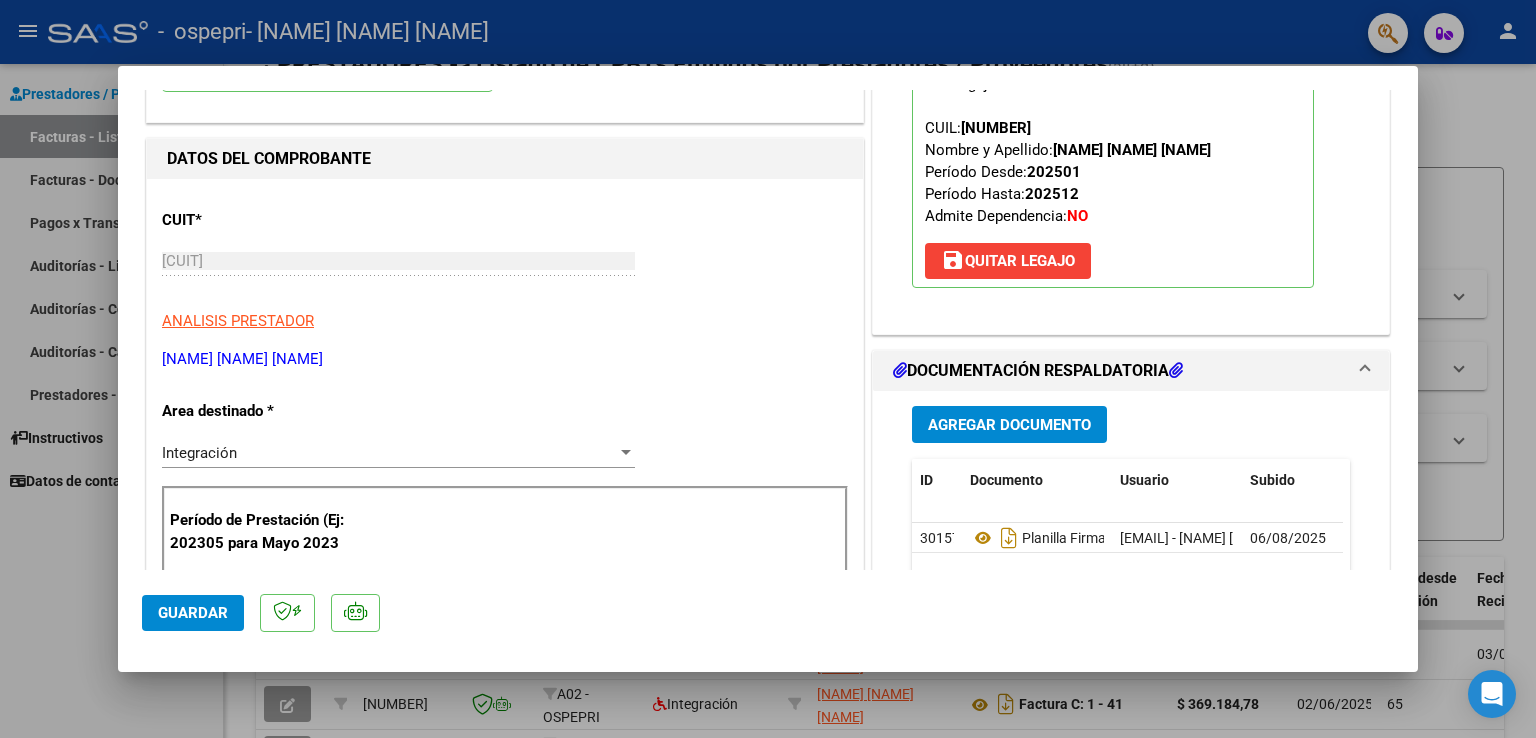 drag, startPoint x: 1477, startPoint y: 176, endPoint x: 1510, endPoint y: 66, distance: 114.84337 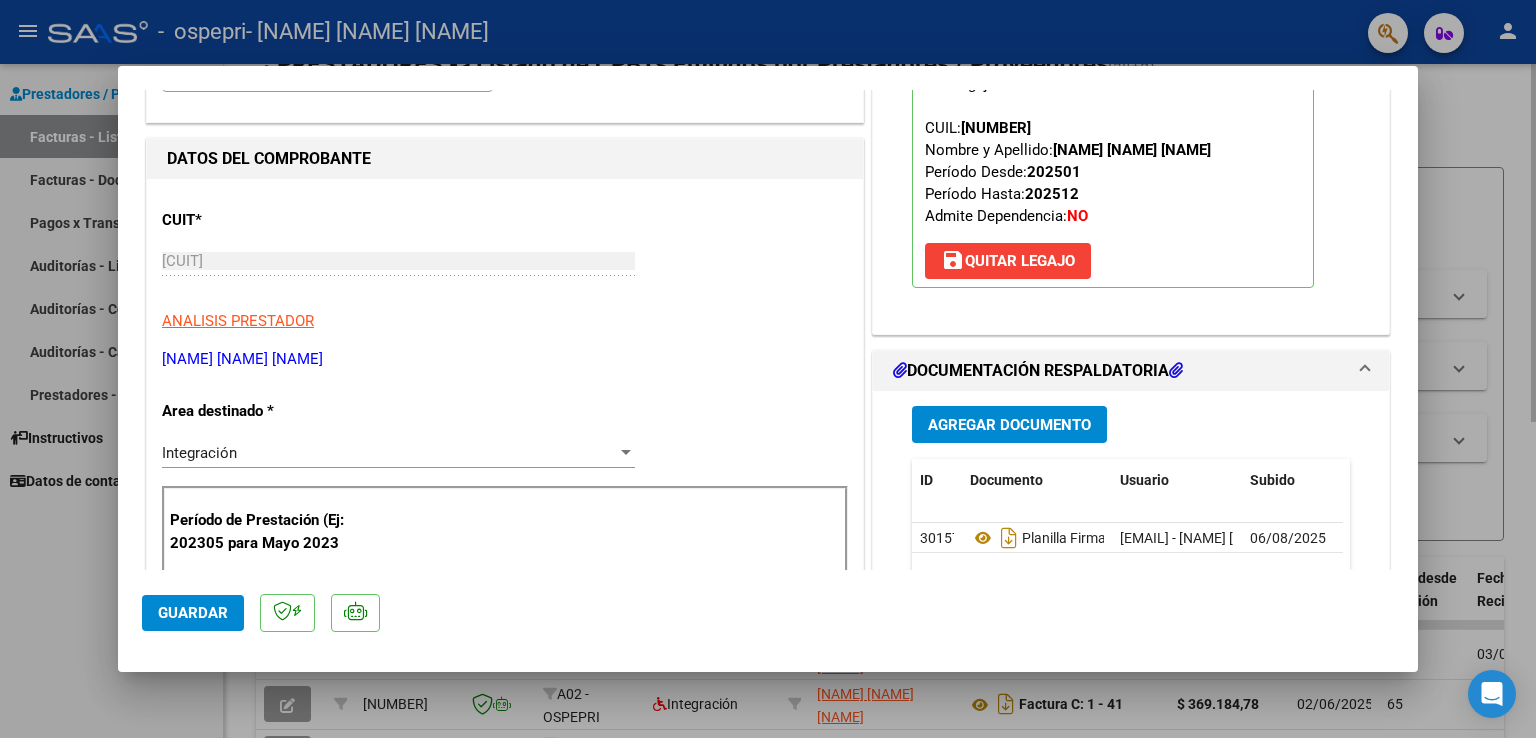 type 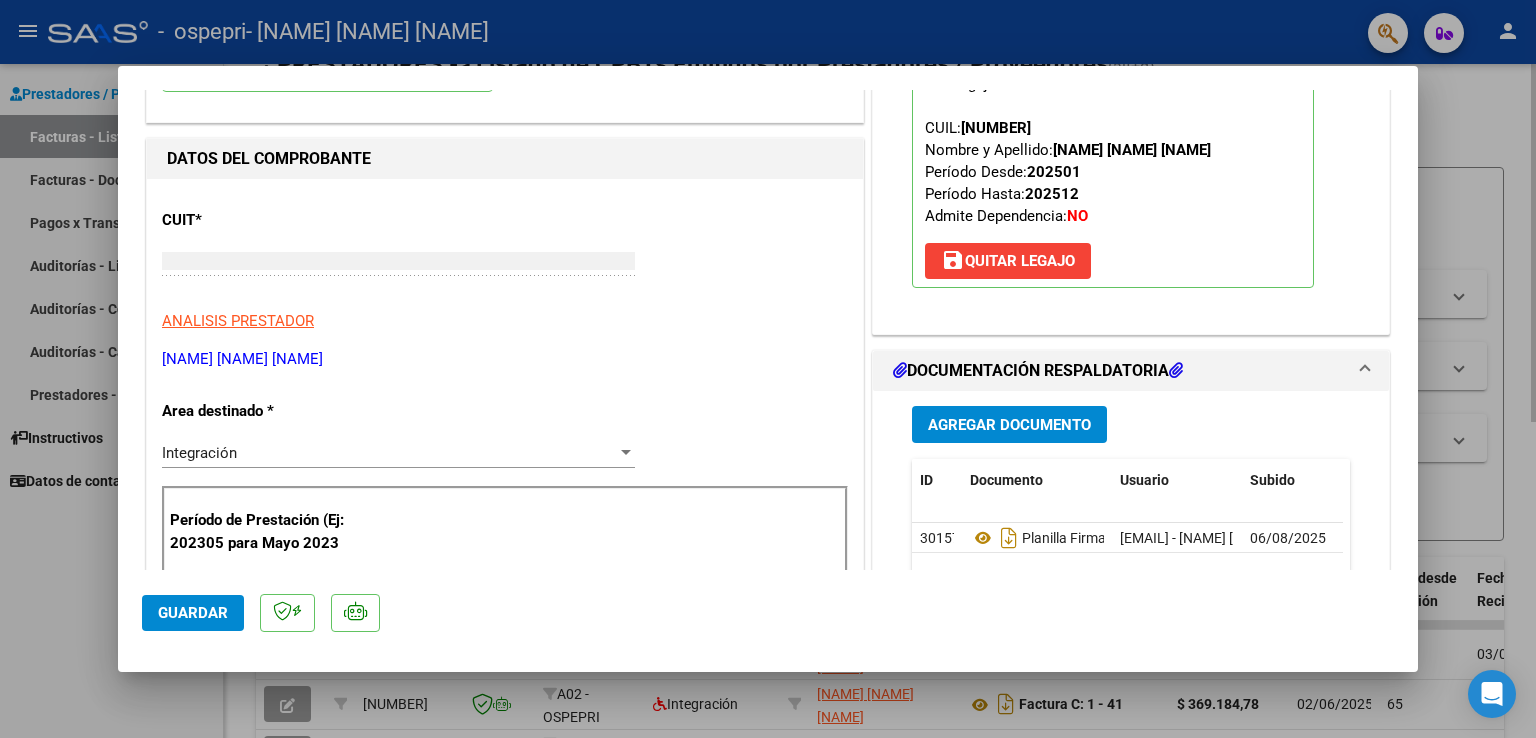 scroll, scrollTop: 212, scrollLeft: 0, axis: vertical 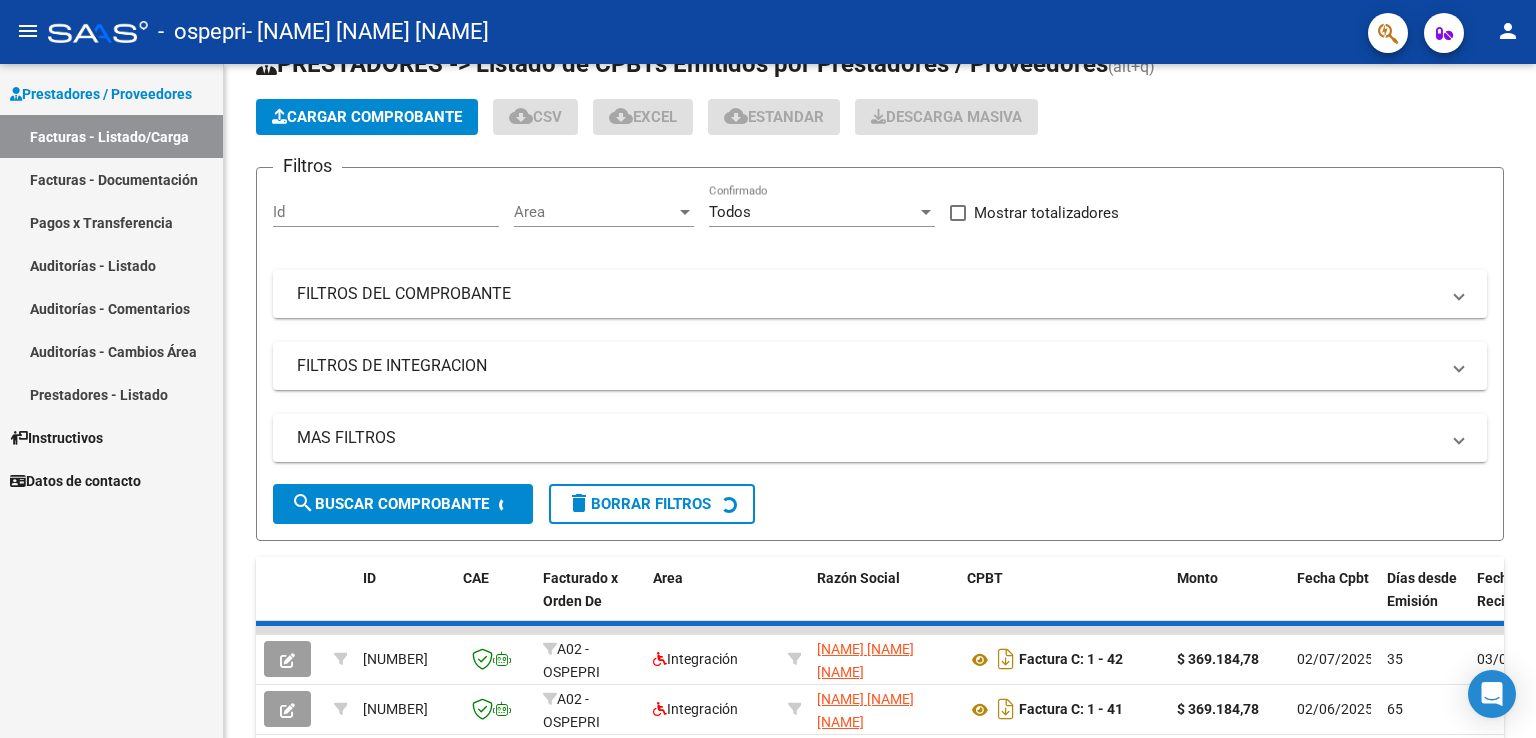 click on "person" 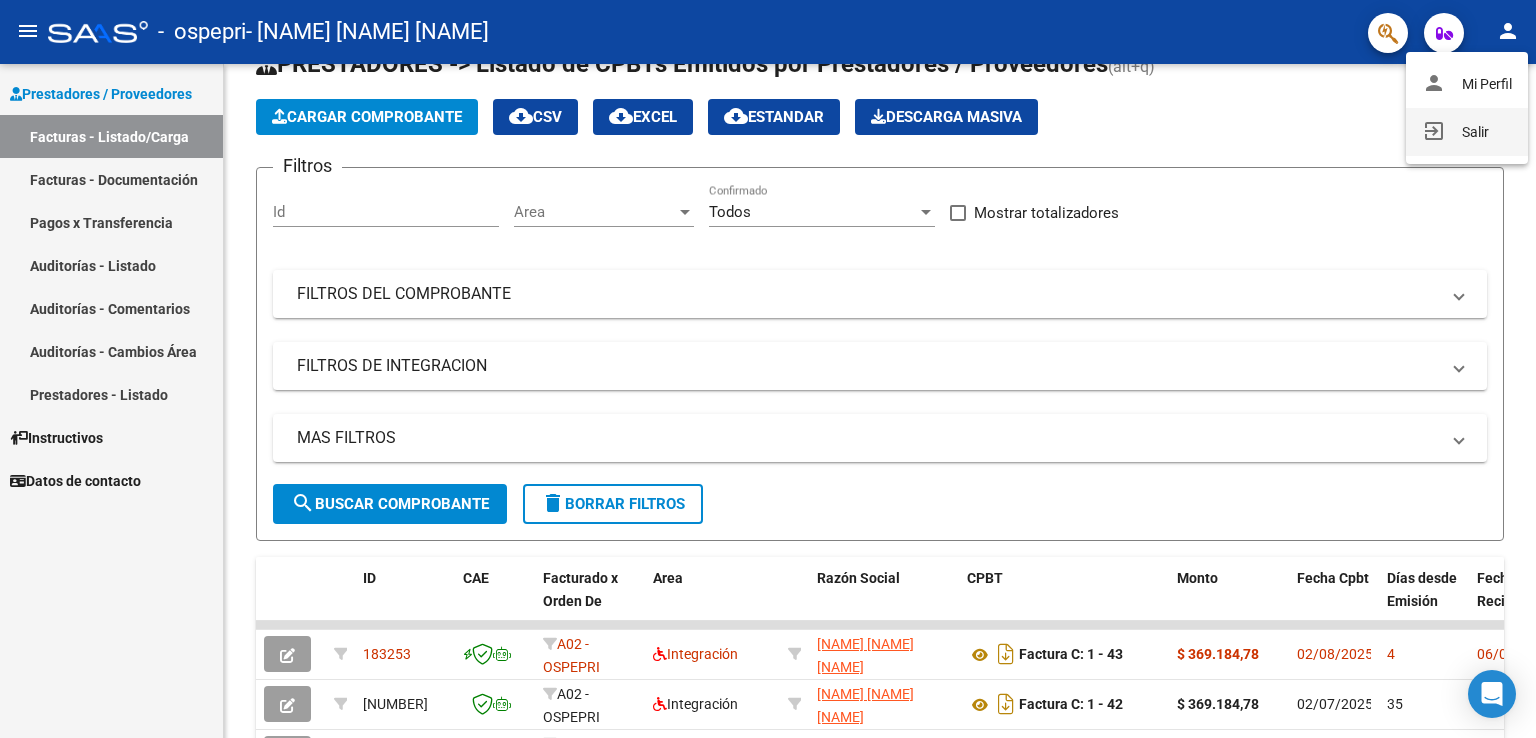 click on "exit_to_app  Salir" at bounding box center (1467, 132) 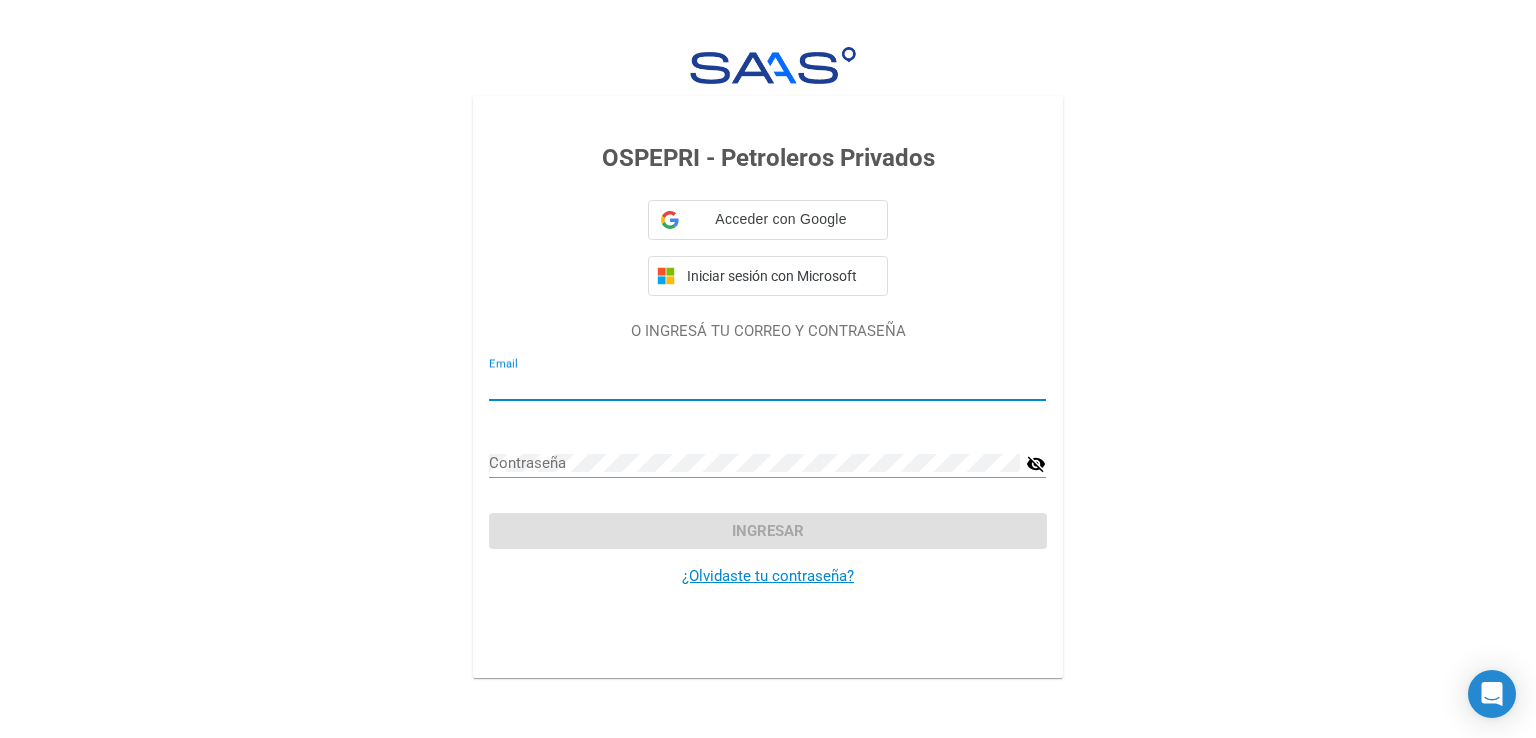type on "[EMAIL]" 